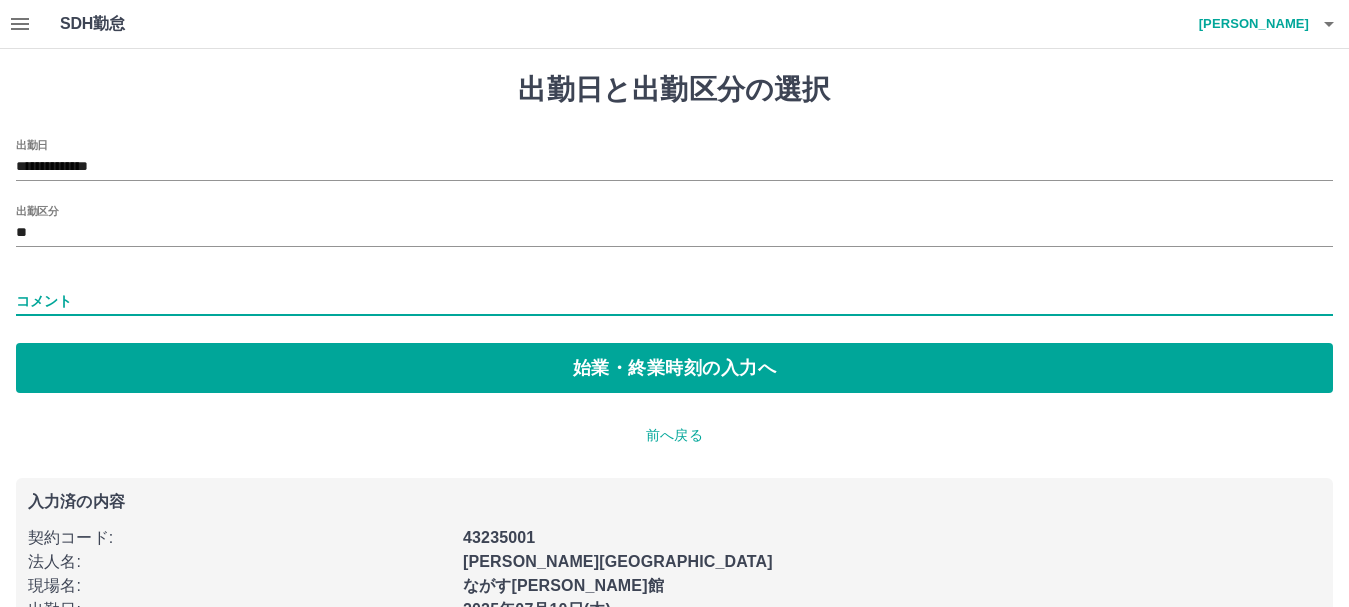 scroll, scrollTop: 0, scrollLeft: 0, axis: both 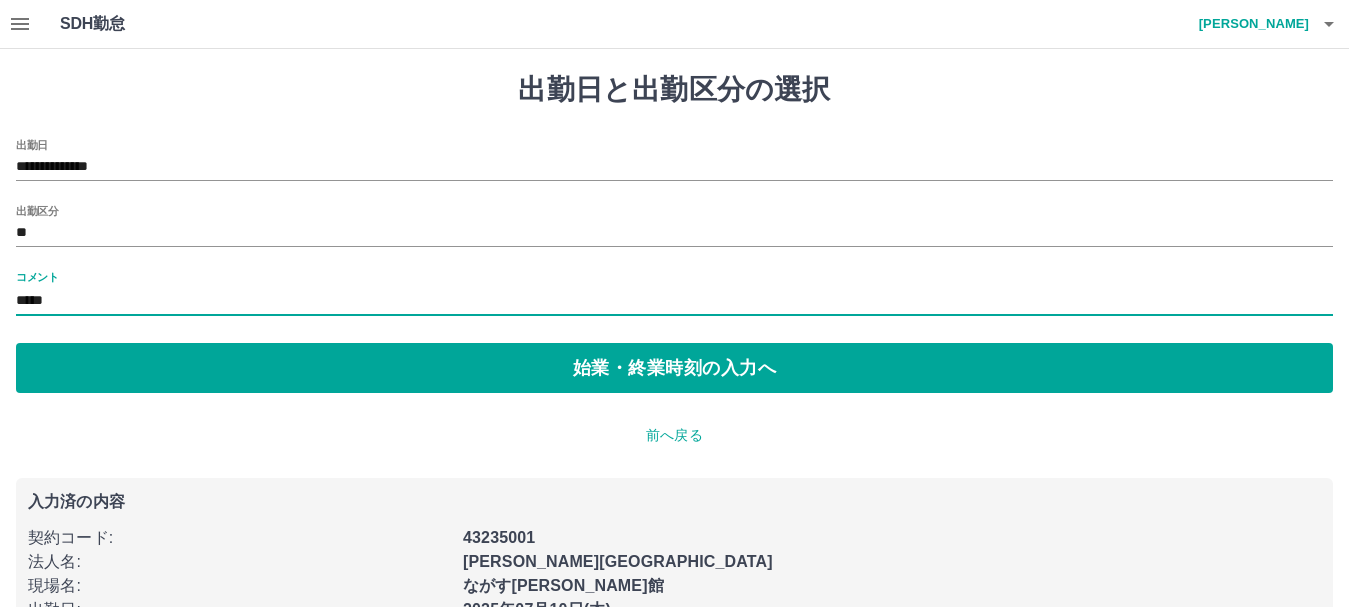 click on "*****" at bounding box center [674, 301] 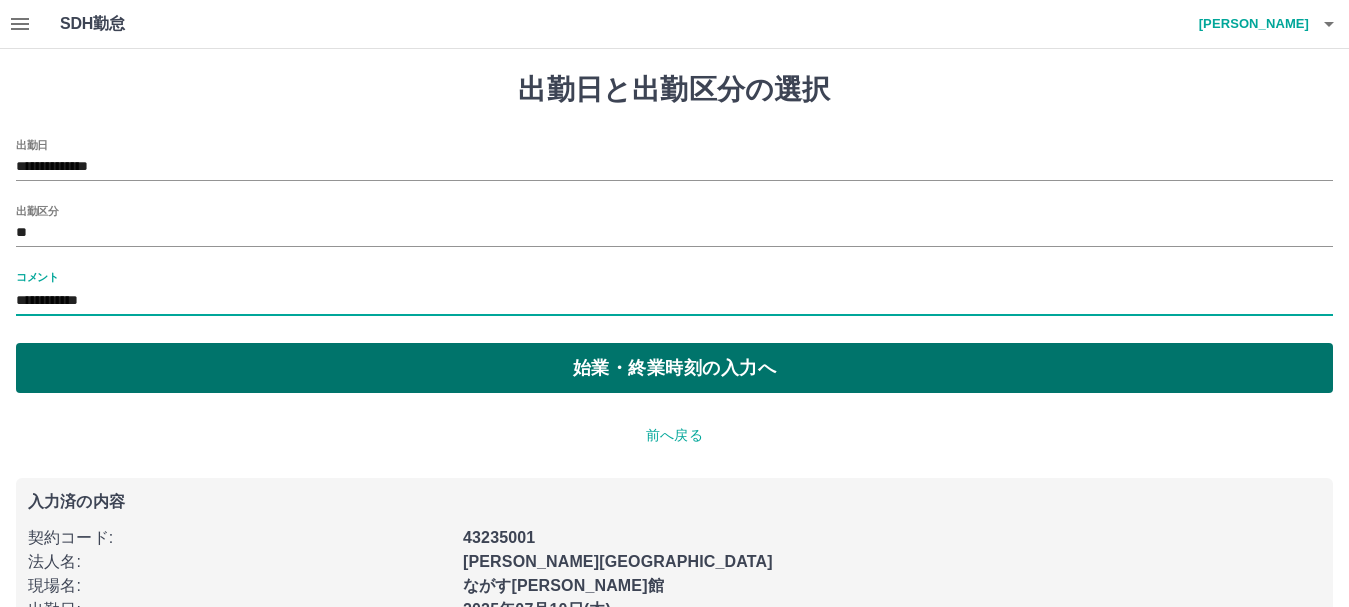 type on "**********" 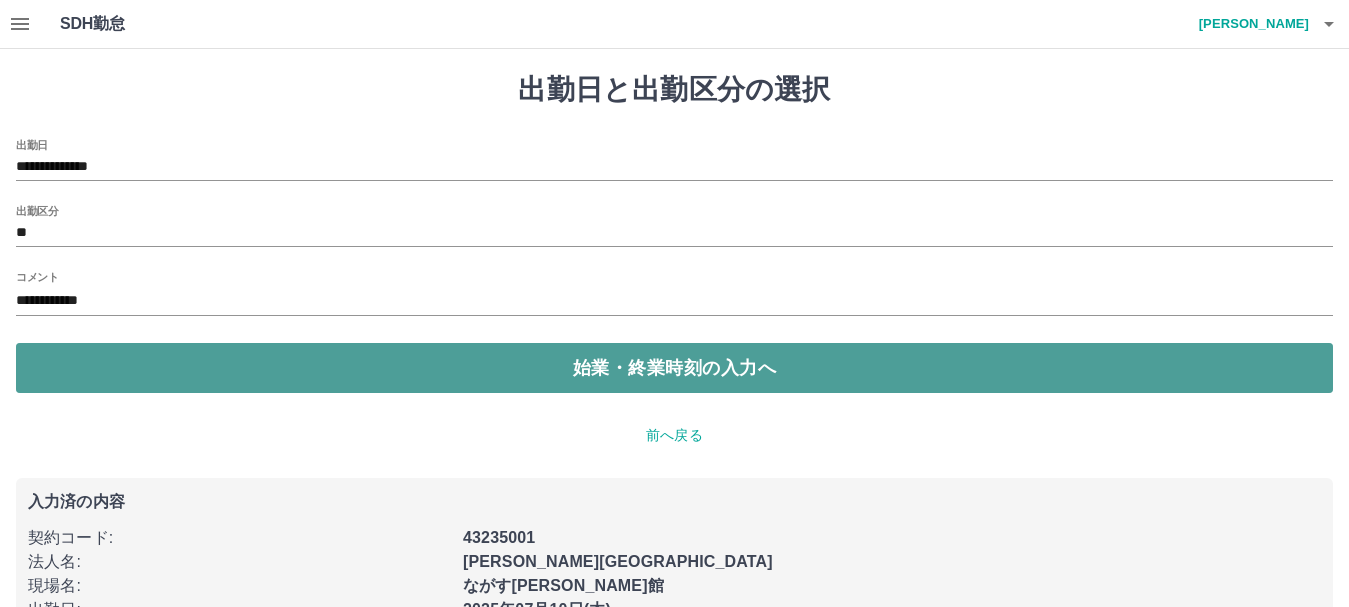 click on "始業・終業時刻の入力へ" at bounding box center [674, 368] 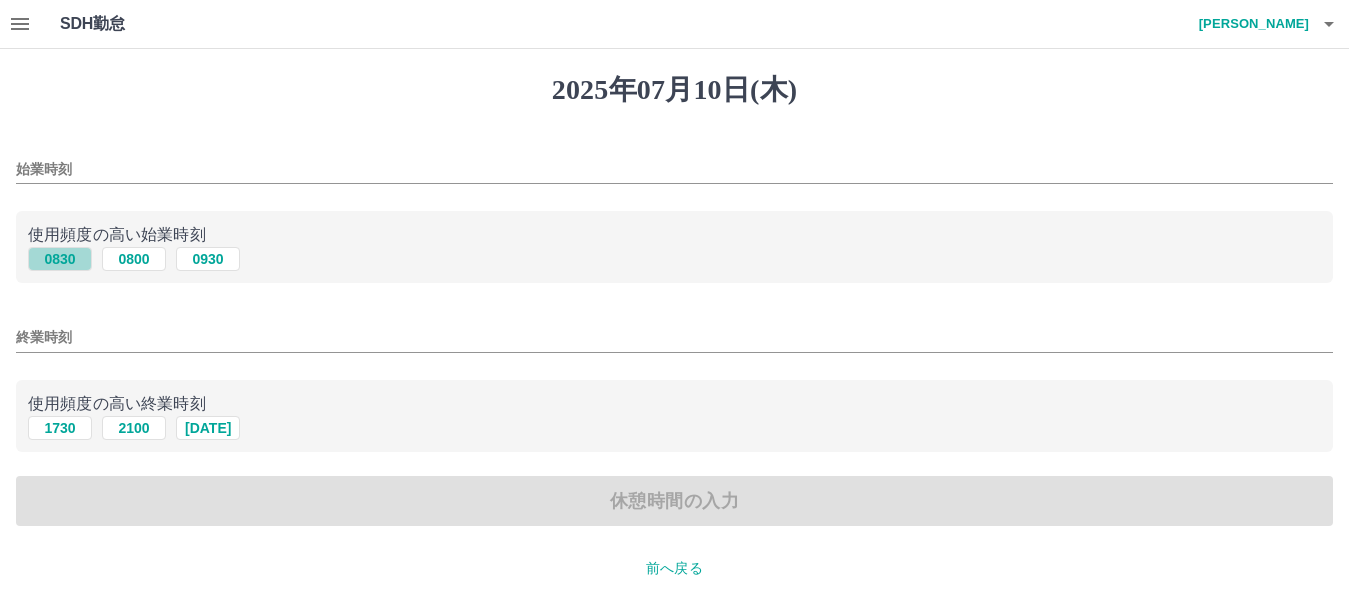click on "0830" at bounding box center (60, 259) 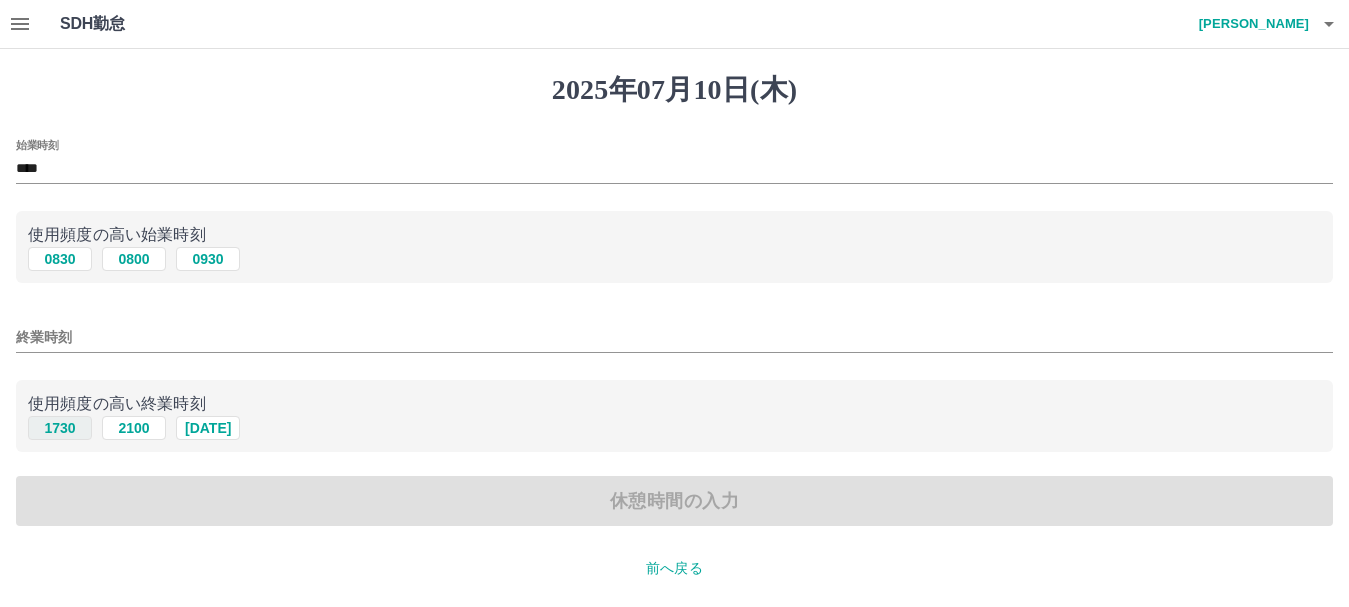 click on "1730" at bounding box center (60, 428) 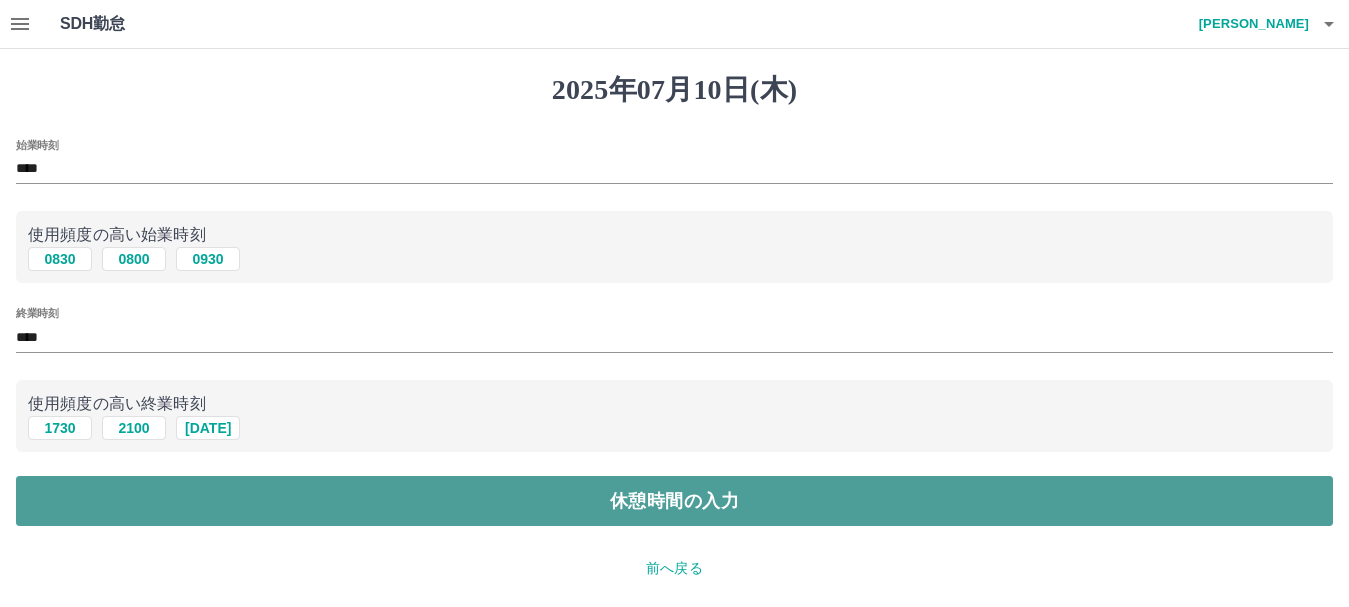 click on "休憩時間の入力" at bounding box center (674, 501) 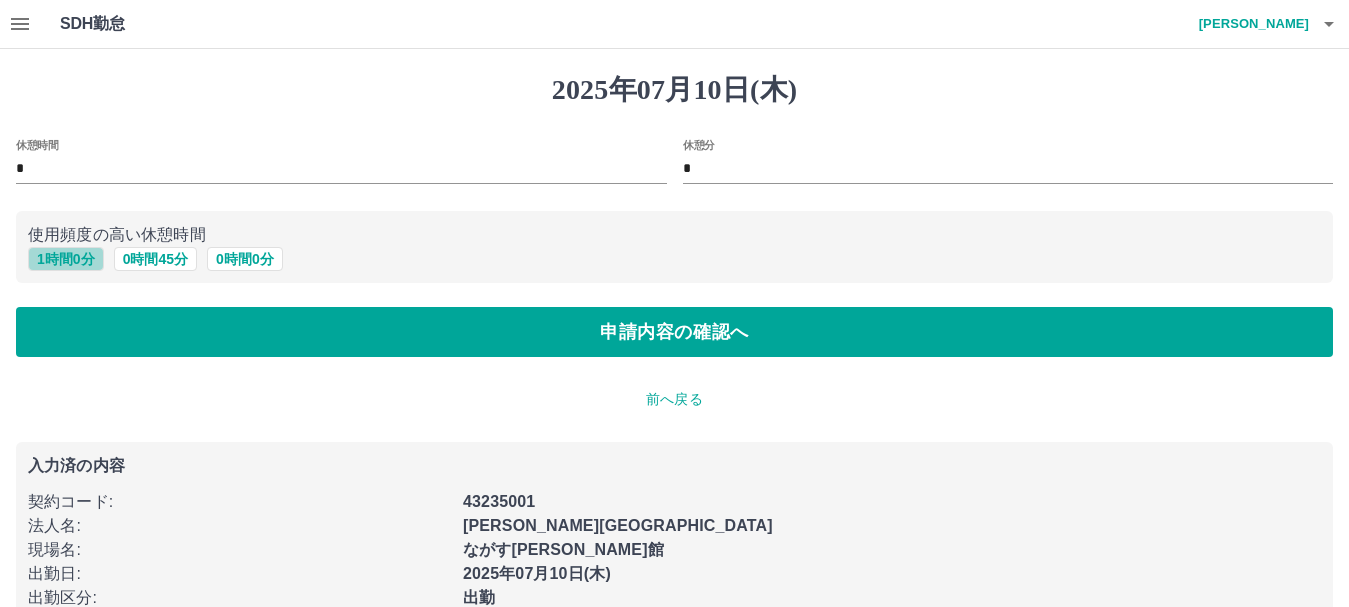 click on "1 時間 0 分" at bounding box center [66, 259] 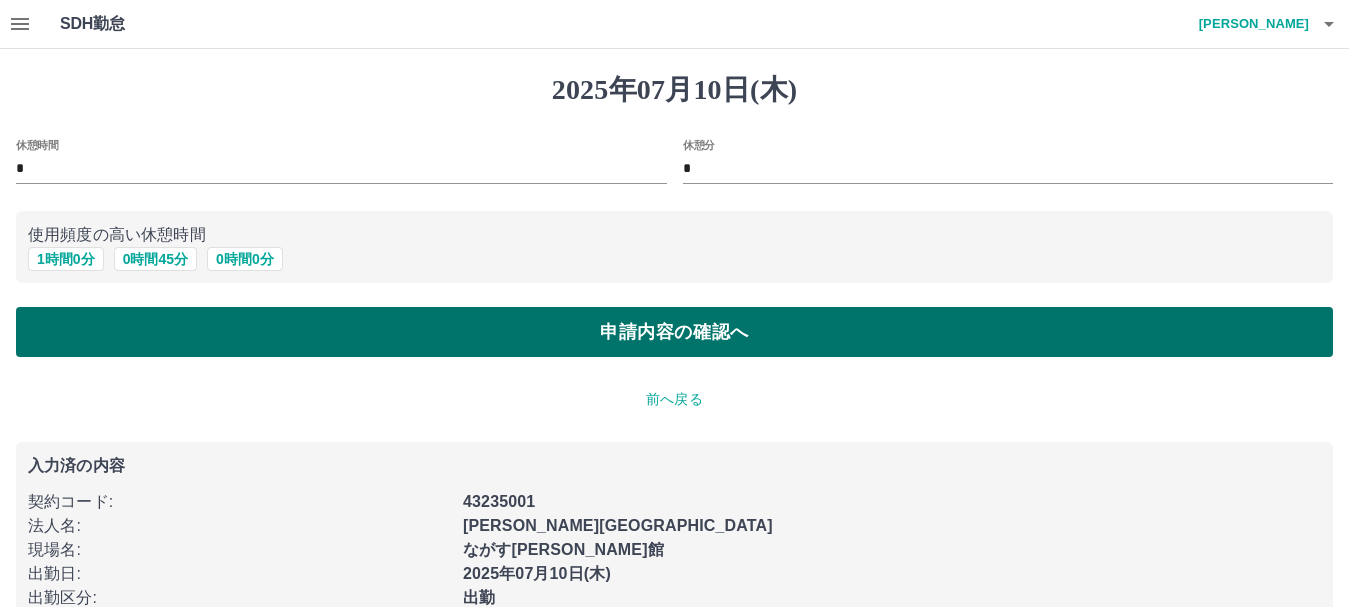 click on "申請内容の確認へ" at bounding box center [674, 332] 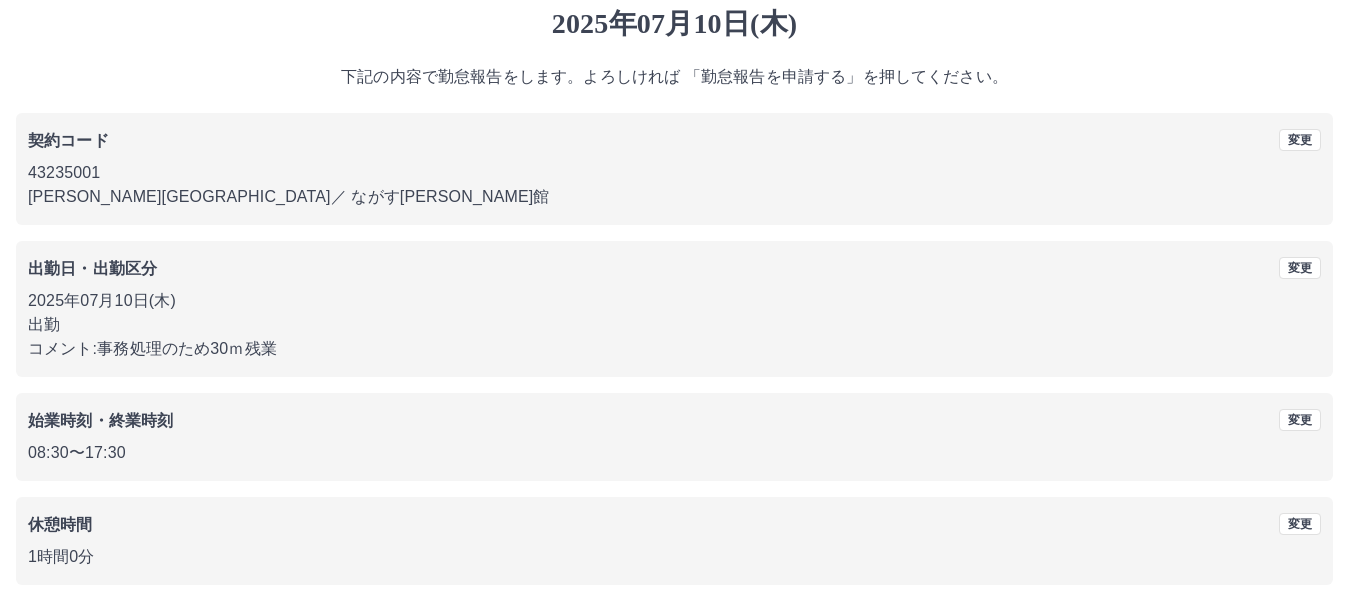 scroll, scrollTop: 142, scrollLeft: 0, axis: vertical 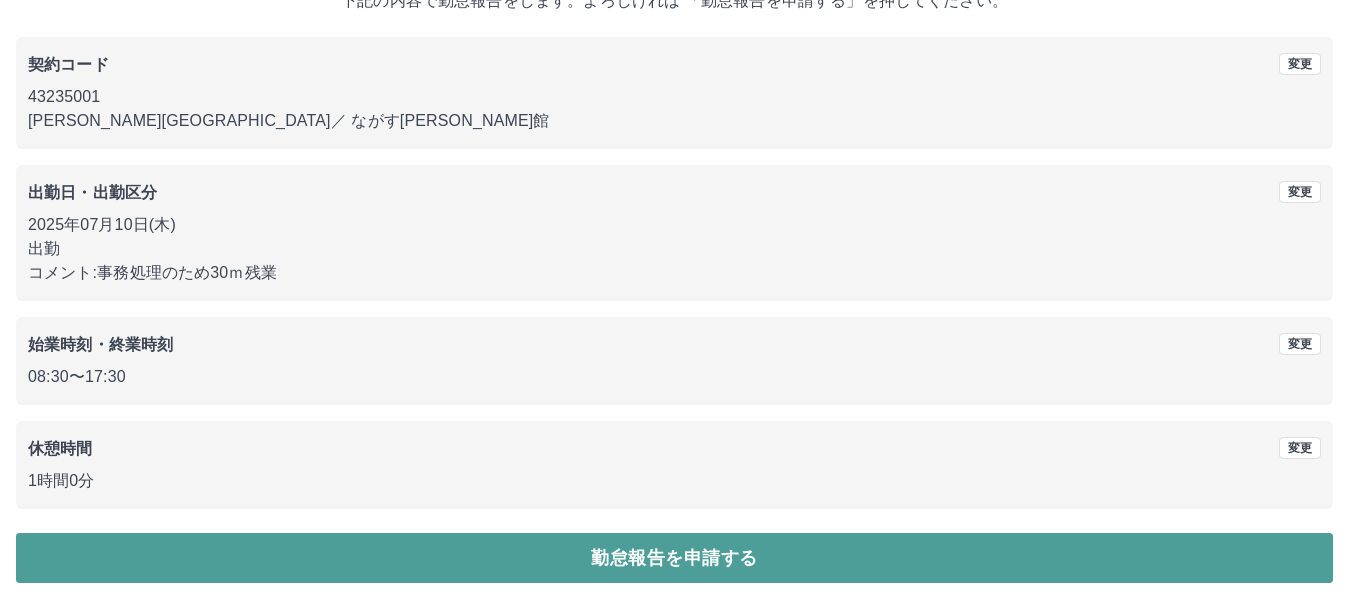 click on "勤怠報告を申請する" at bounding box center (674, 558) 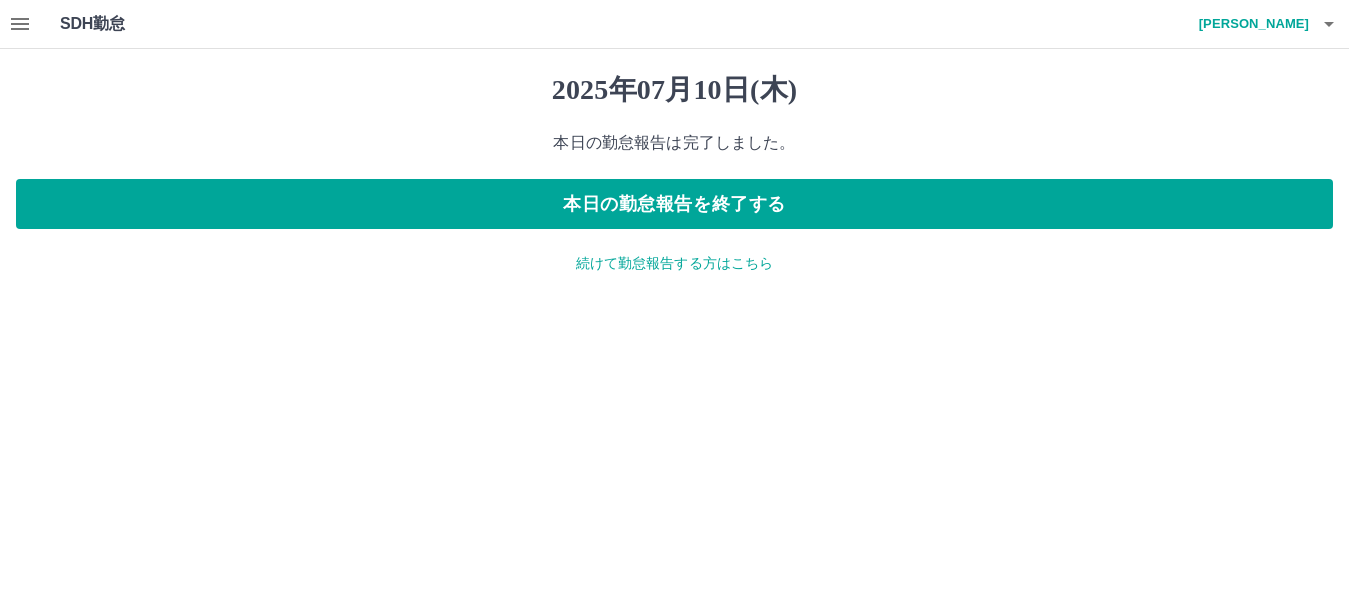scroll, scrollTop: 0, scrollLeft: 0, axis: both 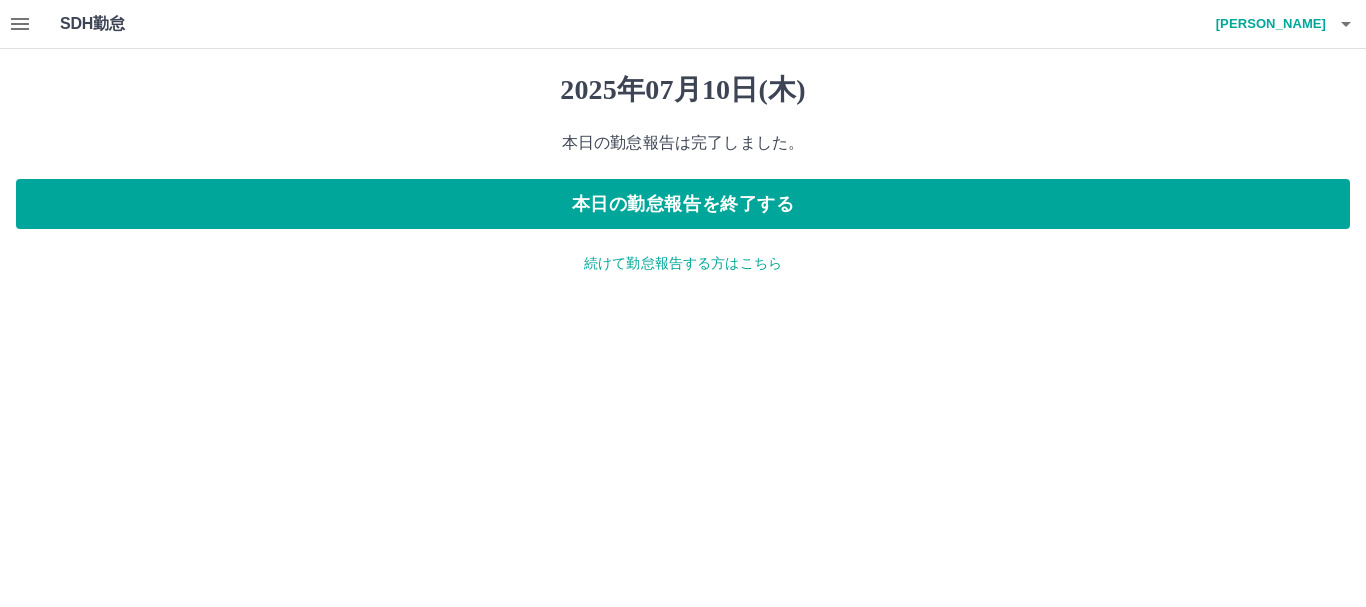click on "続けて勤怠報告する方はこちら" at bounding box center [683, 263] 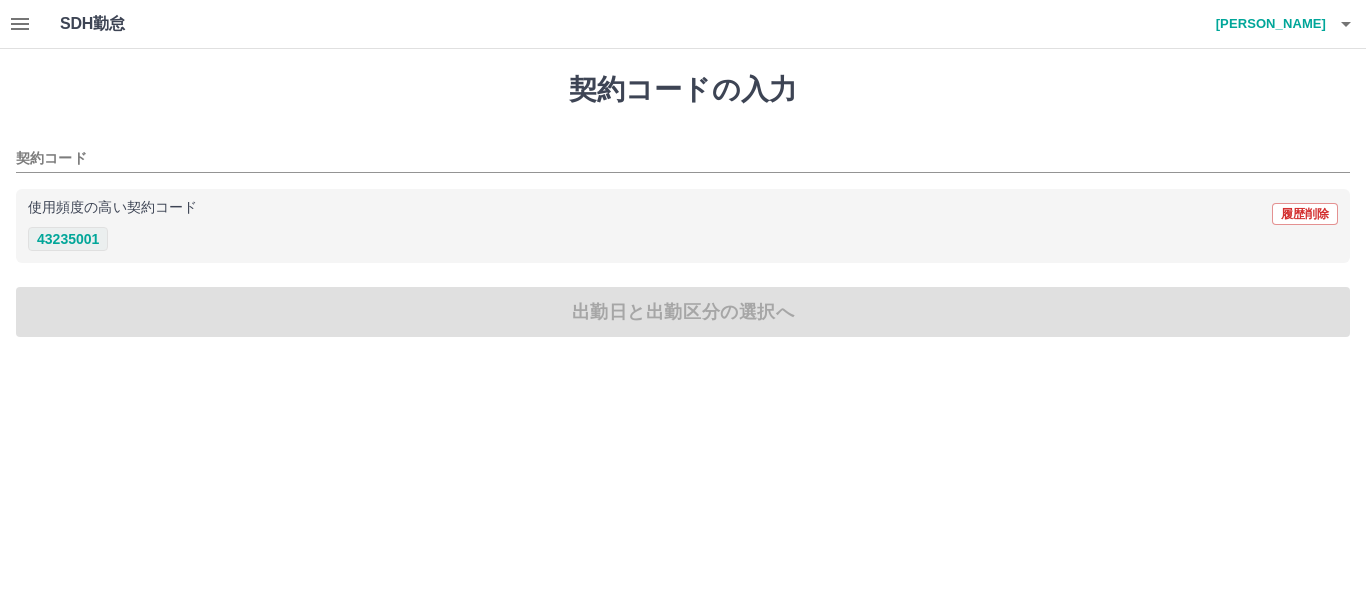 click on "43235001" at bounding box center (68, 239) 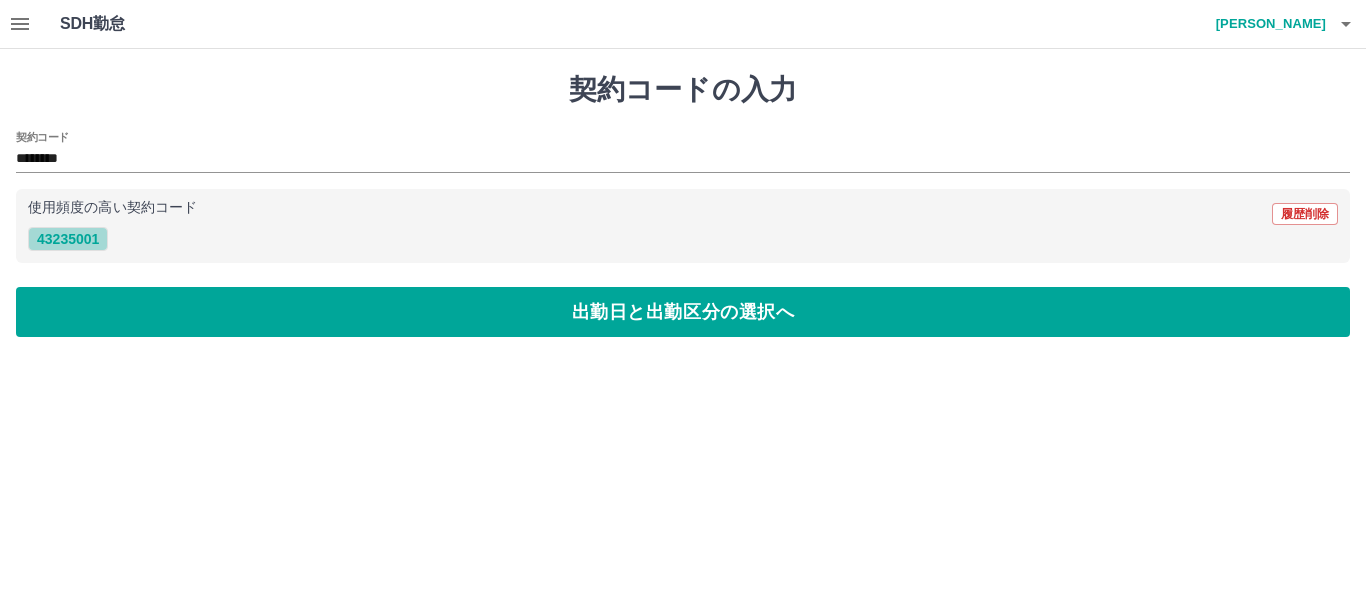click on "43235001" at bounding box center [68, 239] 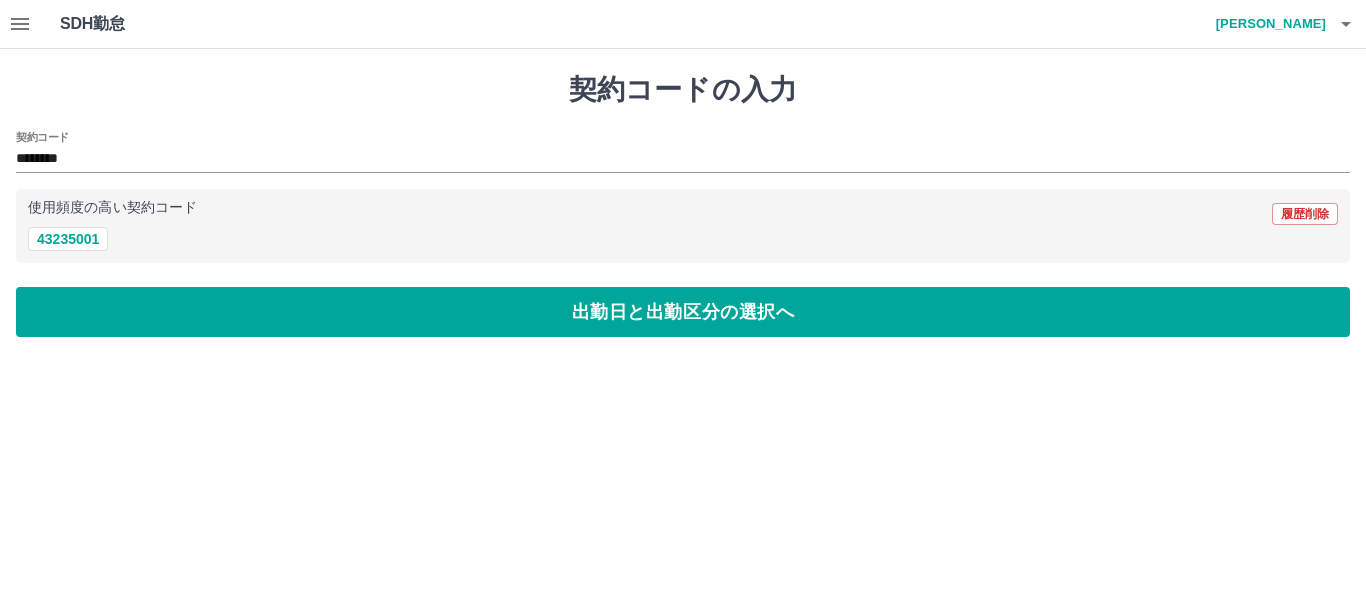 click on "契約コードの入力 契約コード ******** 使用頻度の高い契約コード 履歴削除 43235001 出勤日と出勤区分の選択へ" at bounding box center (683, 205) 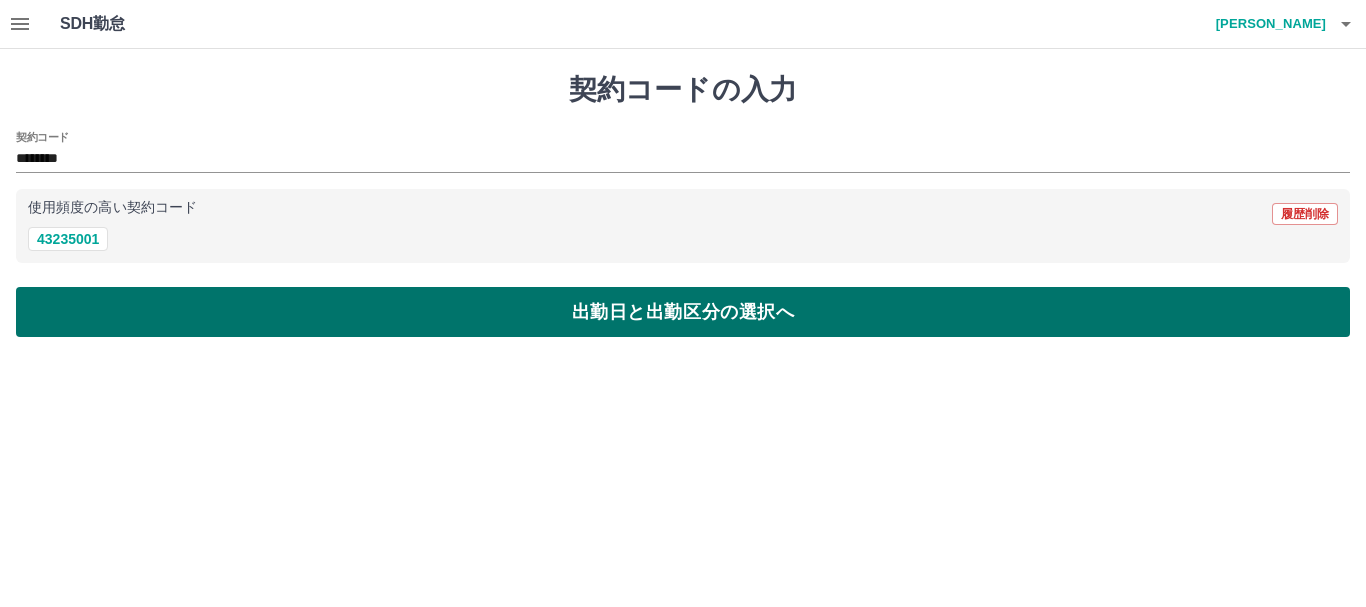 click on "出勤日と出勤区分の選択へ" at bounding box center (683, 312) 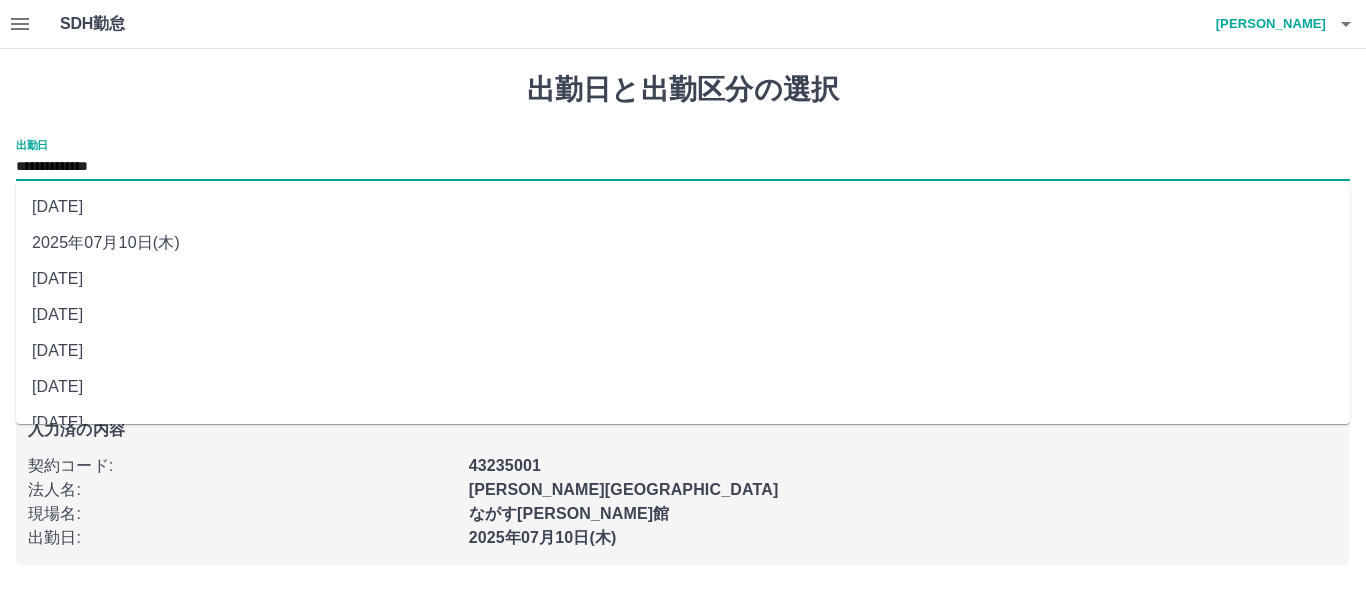 drag, startPoint x: 94, startPoint y: 164, endPoint x: 110, endPoint y: 169, distance: 16.763054 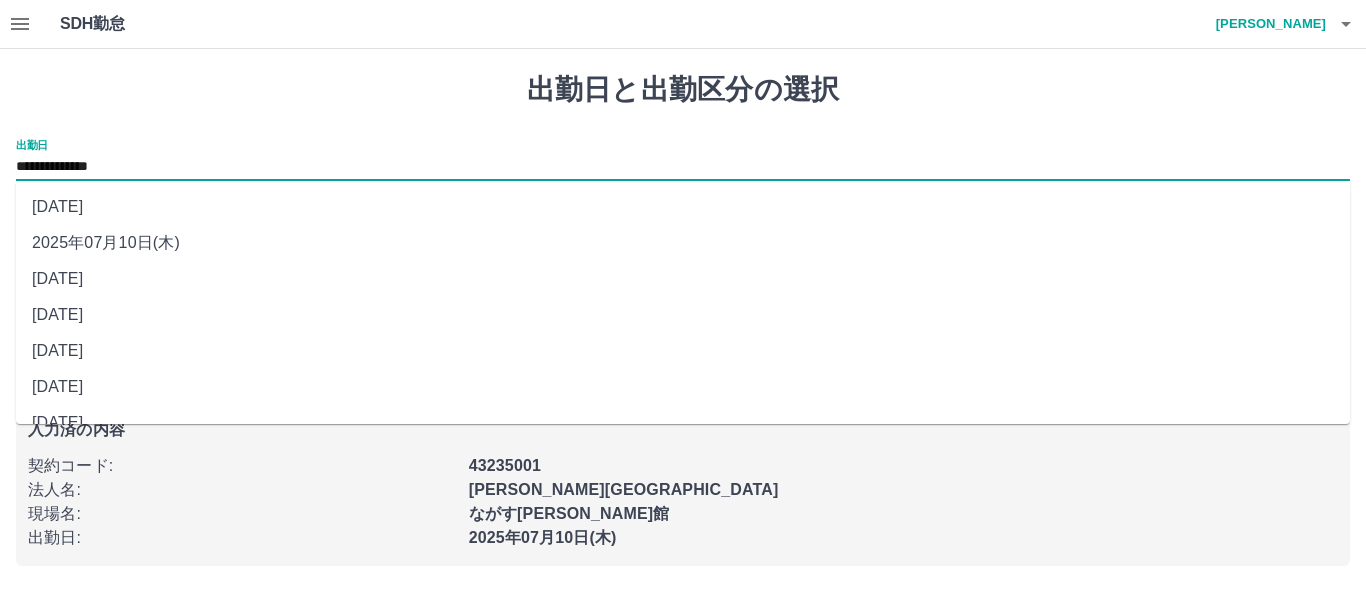 click on "[DATE]" at bounding box center (683, 279) 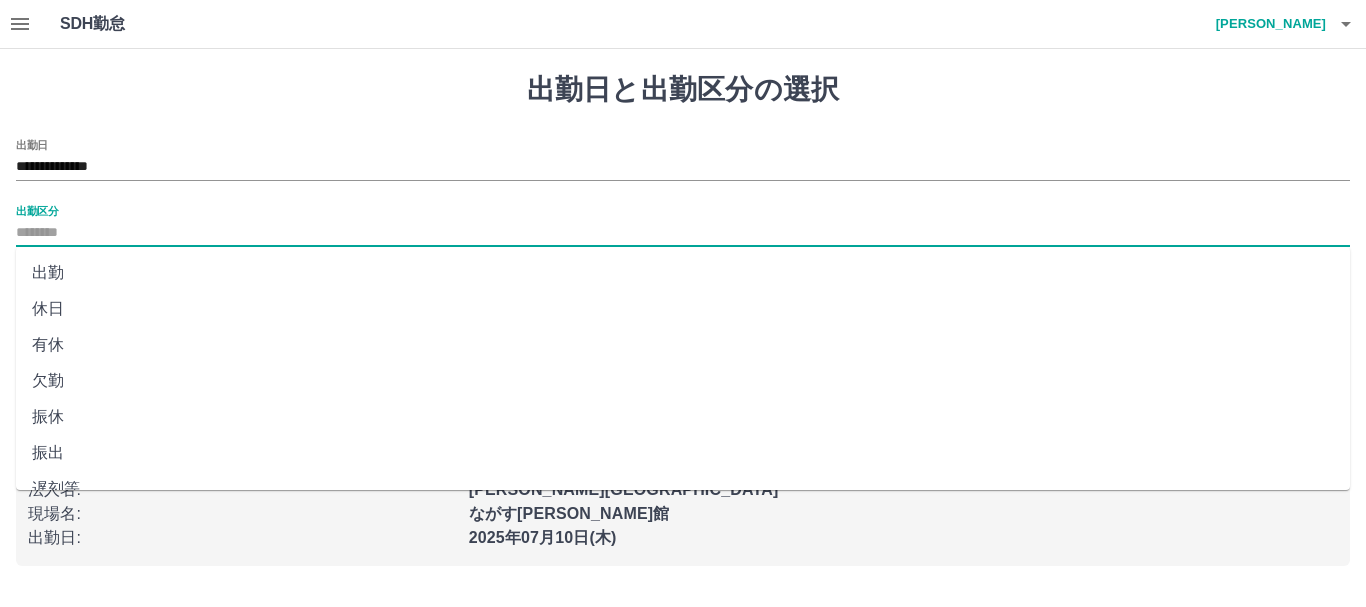 click on "出勤区分" at bounding box center (683, 233) 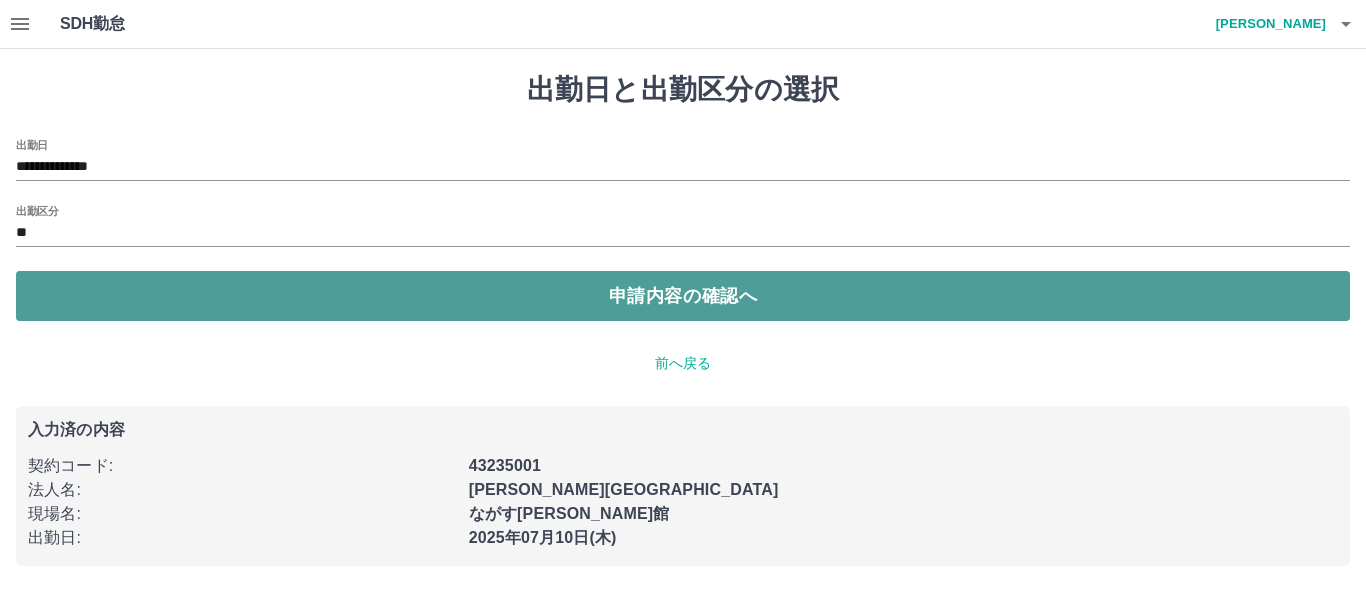 click on "申請内容の確認へ" at bounding box center (683, 296) 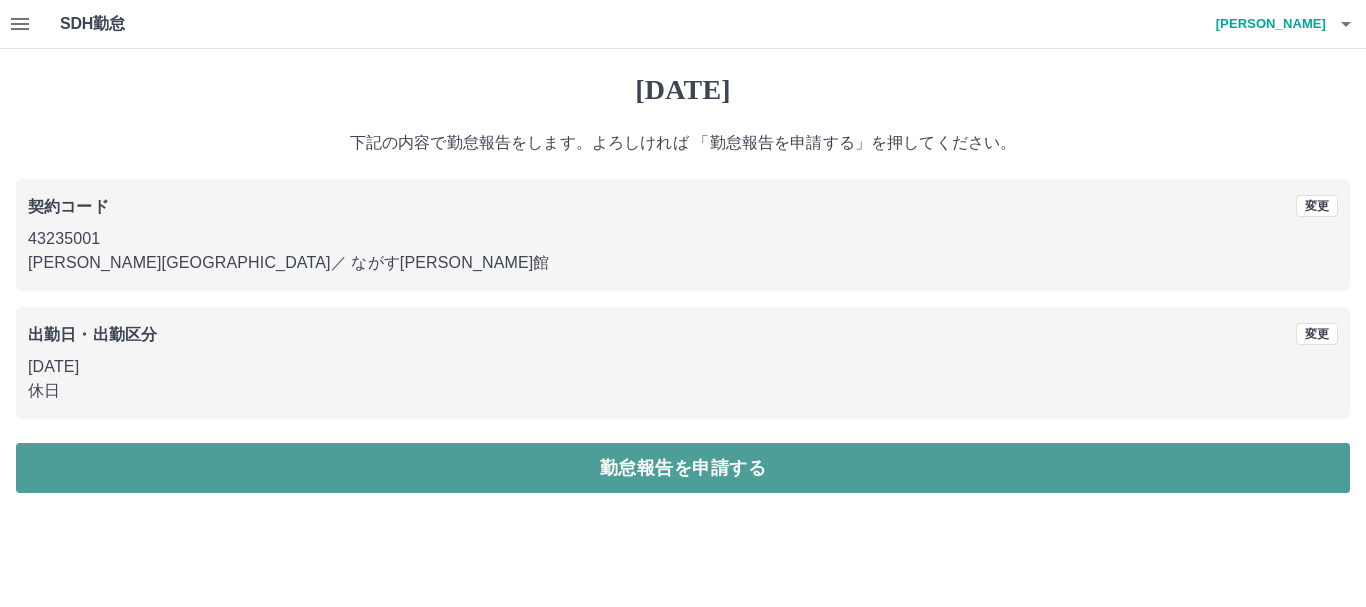 click on "勤怠報告を申請する" at bounding box center [683, 468] 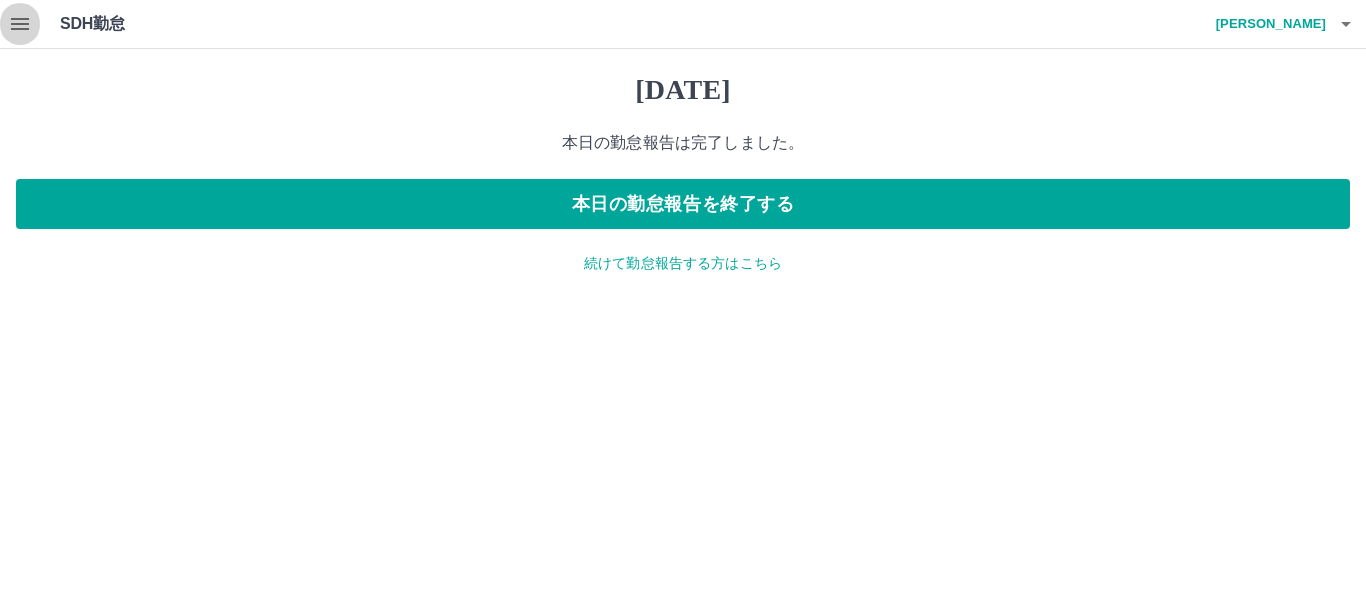 click 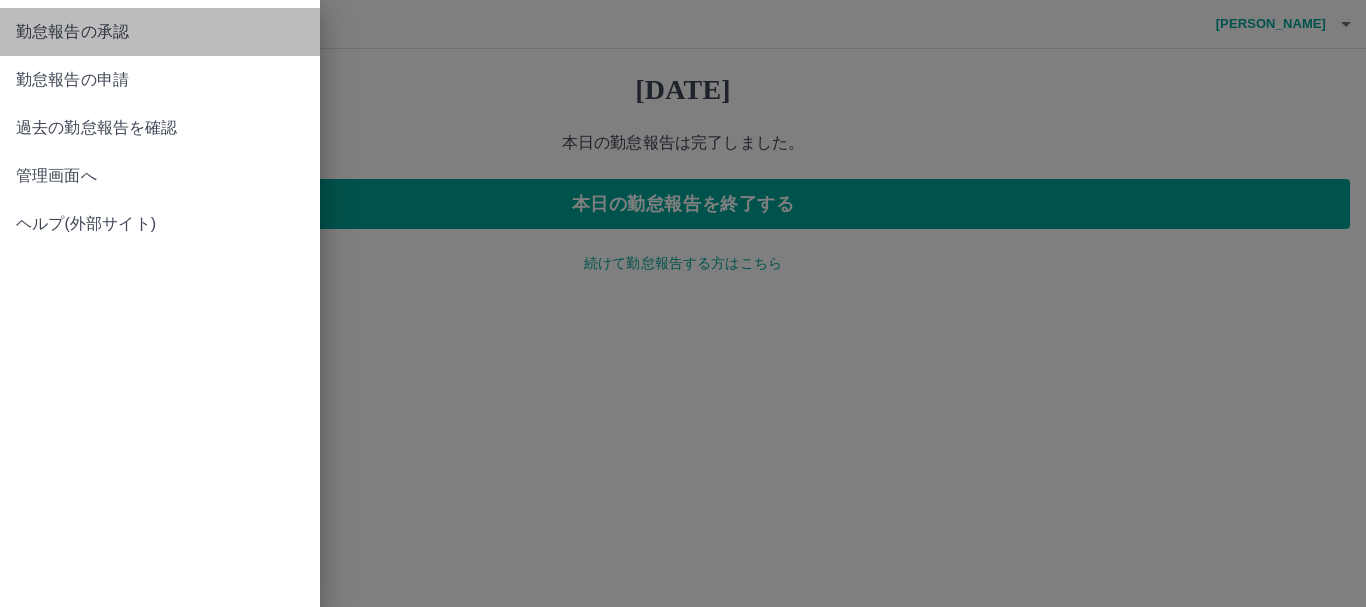 click on "勤怠報告の承認" at bounding box center (160, 32) 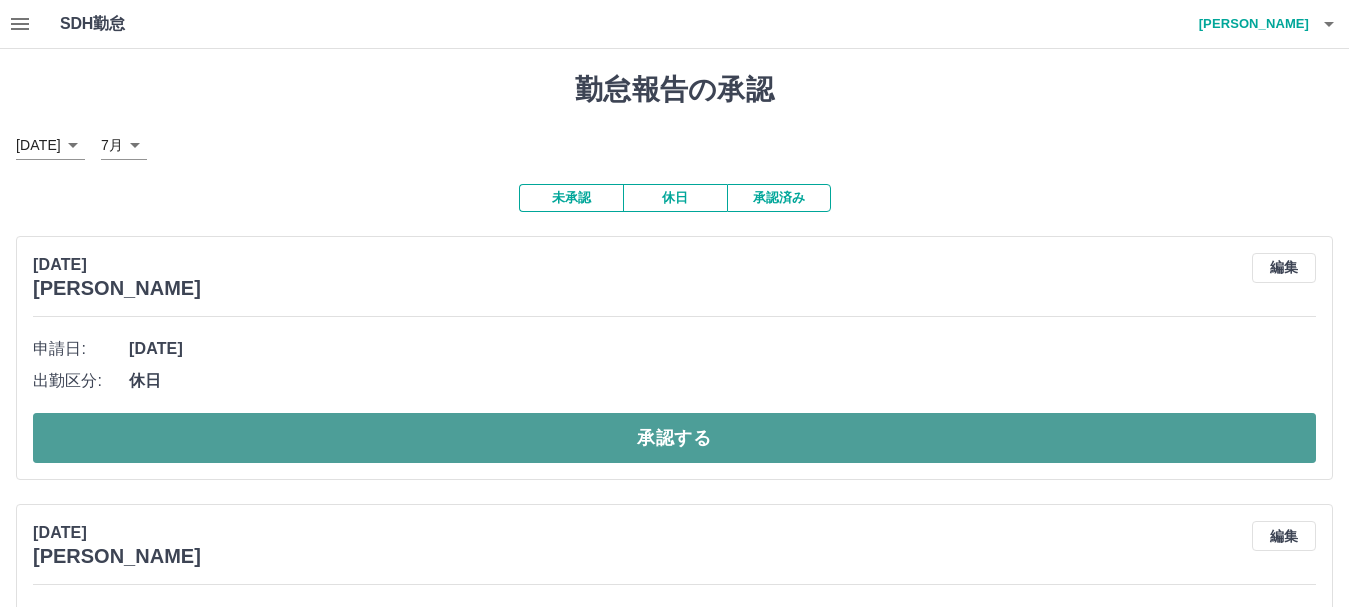 click on "承認する" at bounding box center [674, 438] 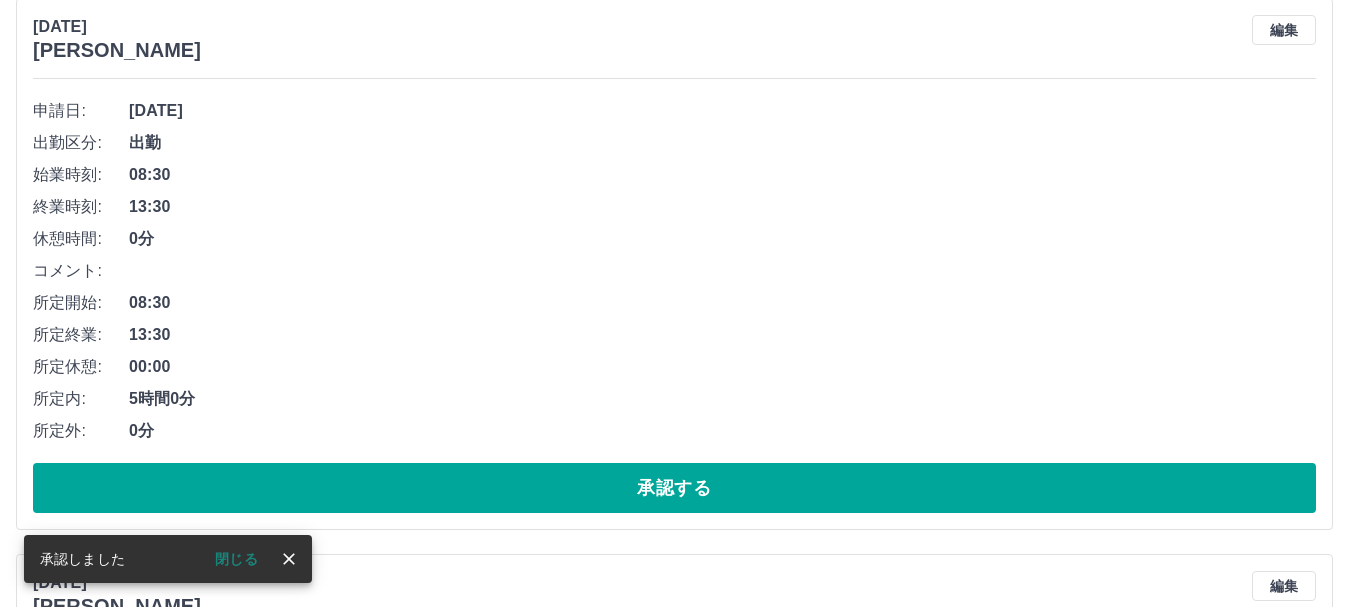 scroll, scrollTop: 832, scrollLeft: 0, axis: vertical 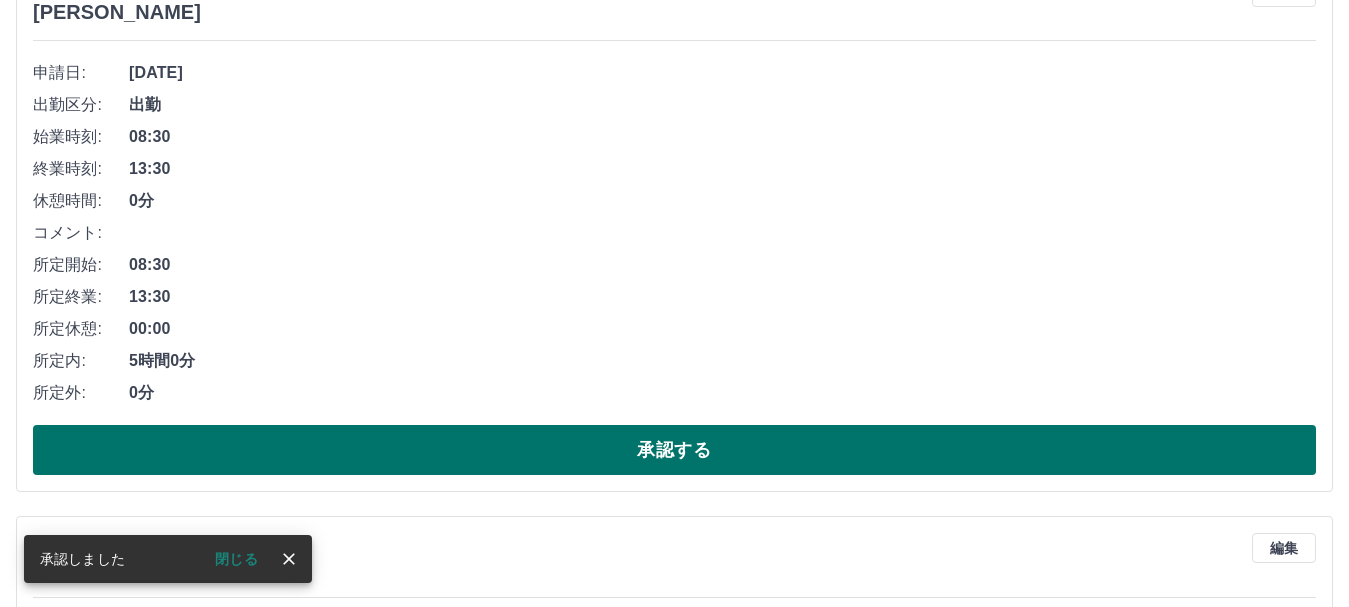 click on "承認する" at bounding box center [674, 450] 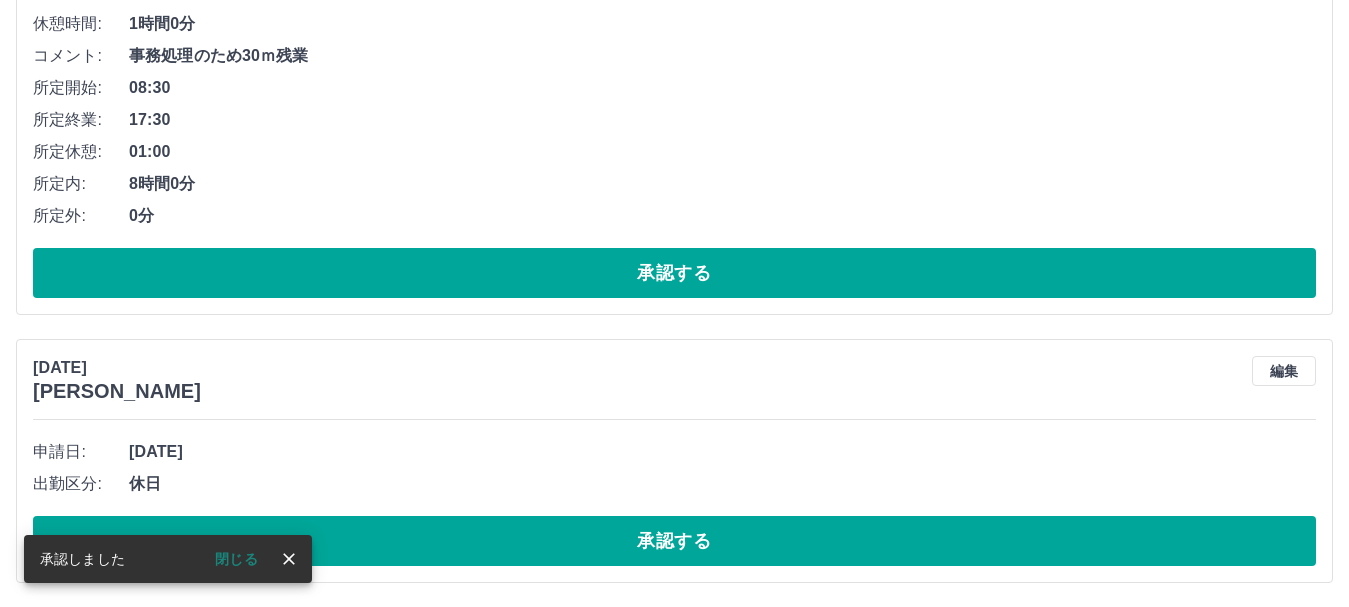 scroll, scrollTop: 455, scrollLeft: 0, axis: vertical 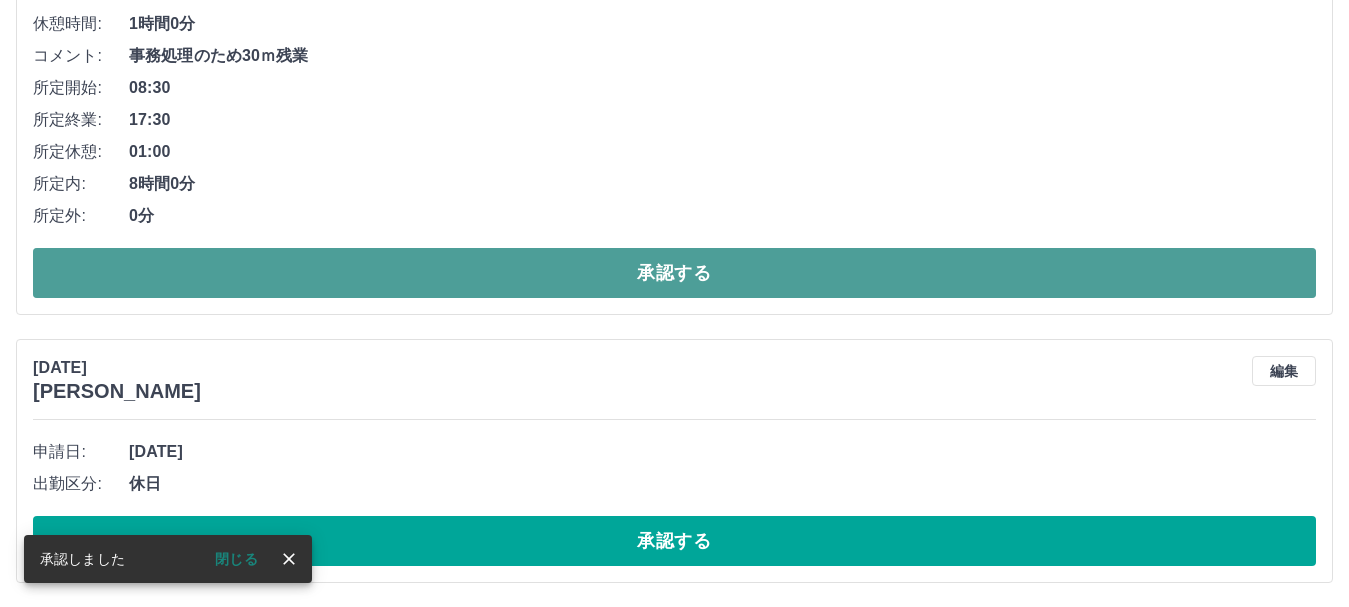 click on "承認する" at bounding box center (674, 273) 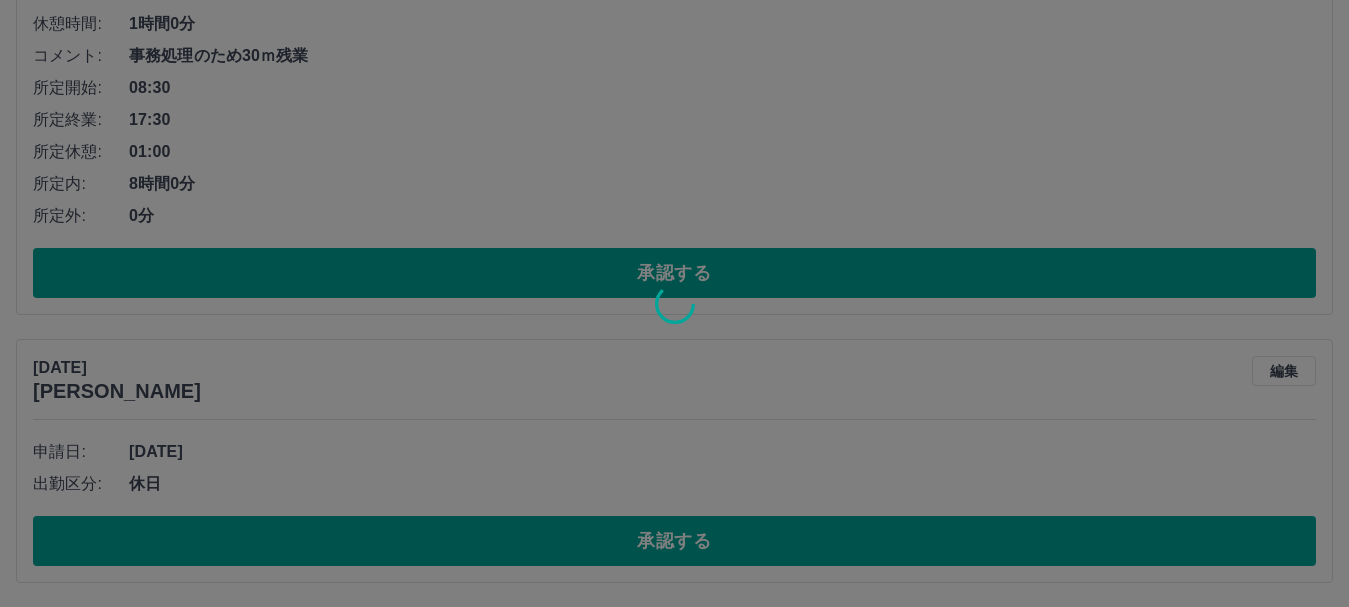 click at bounding box center [674, 303] 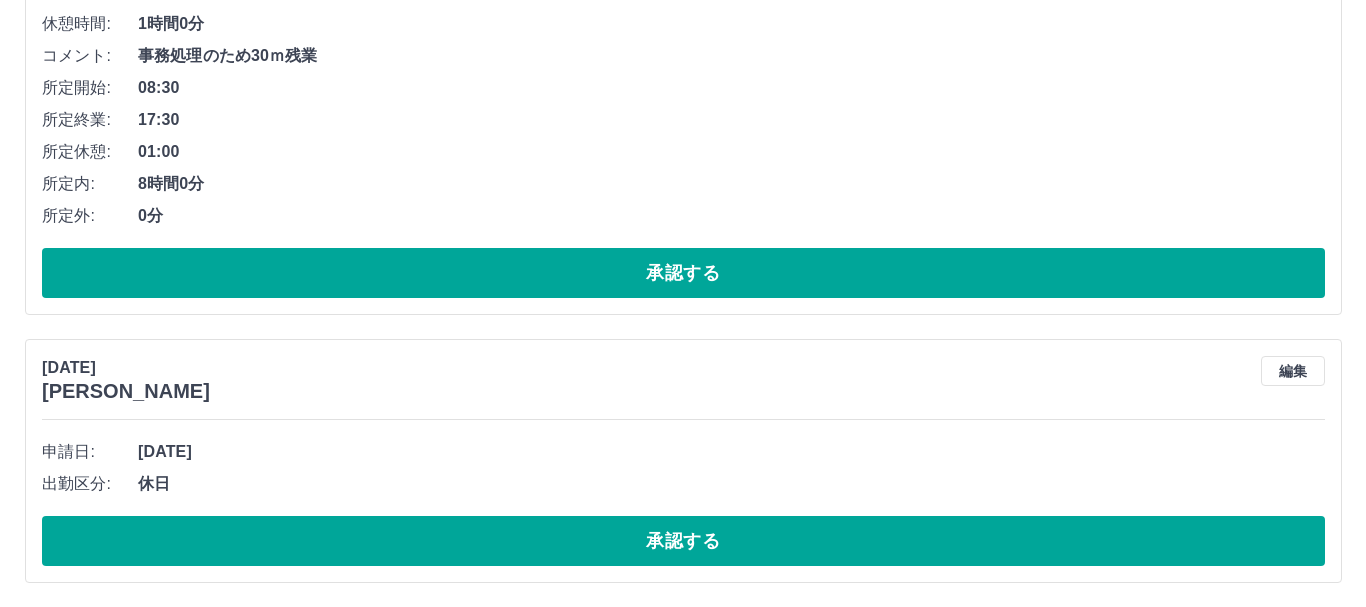 scroll, scrollTop: 0, scrollLeft: 0, axis: both 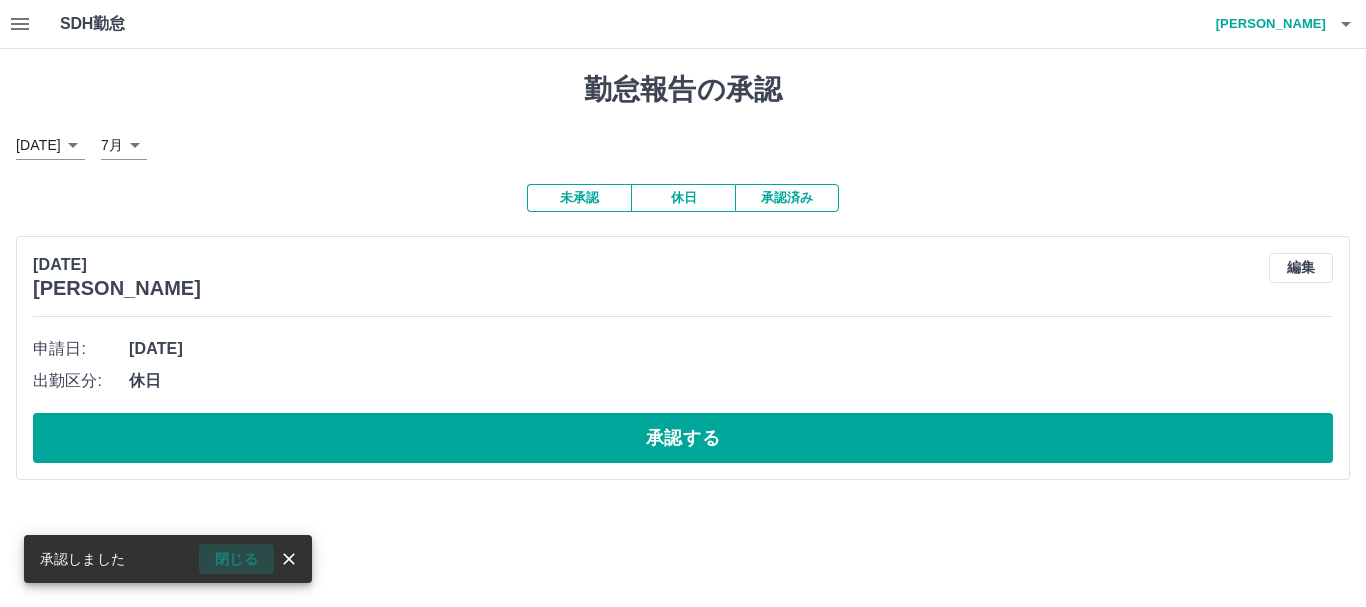 click on "閉じる" at bounding box center [236, 559] 